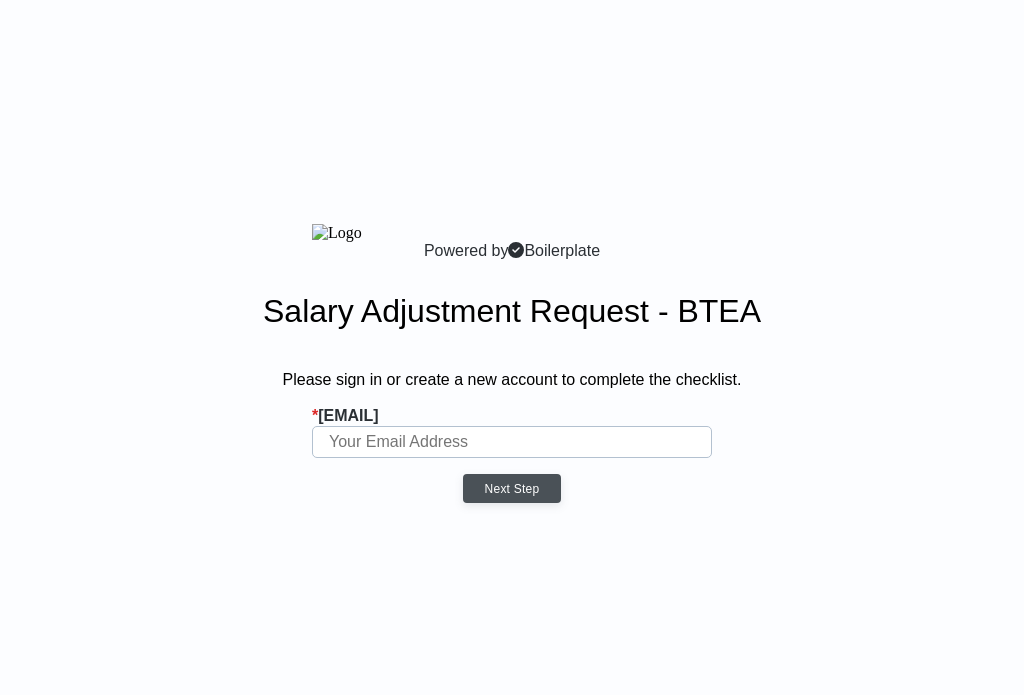 scroll, scrollTop: 0, scrollLeft: 0, axis: both 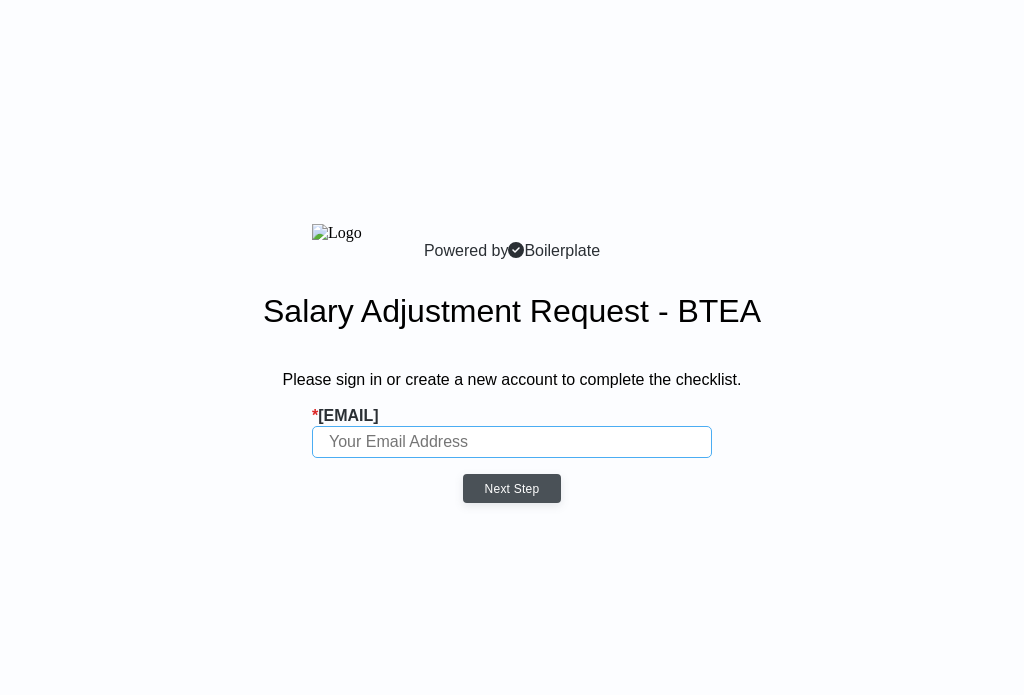click at bounding box center (512, 442) 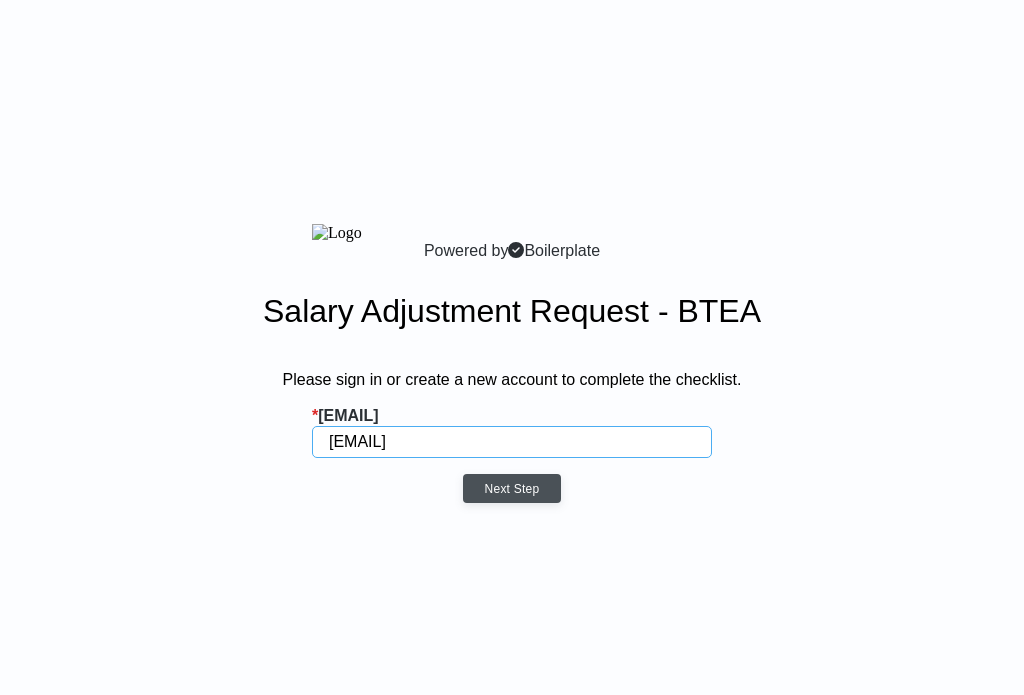 click on "jszwajkowski@bensalem.org" at bounding box center [512, 442] 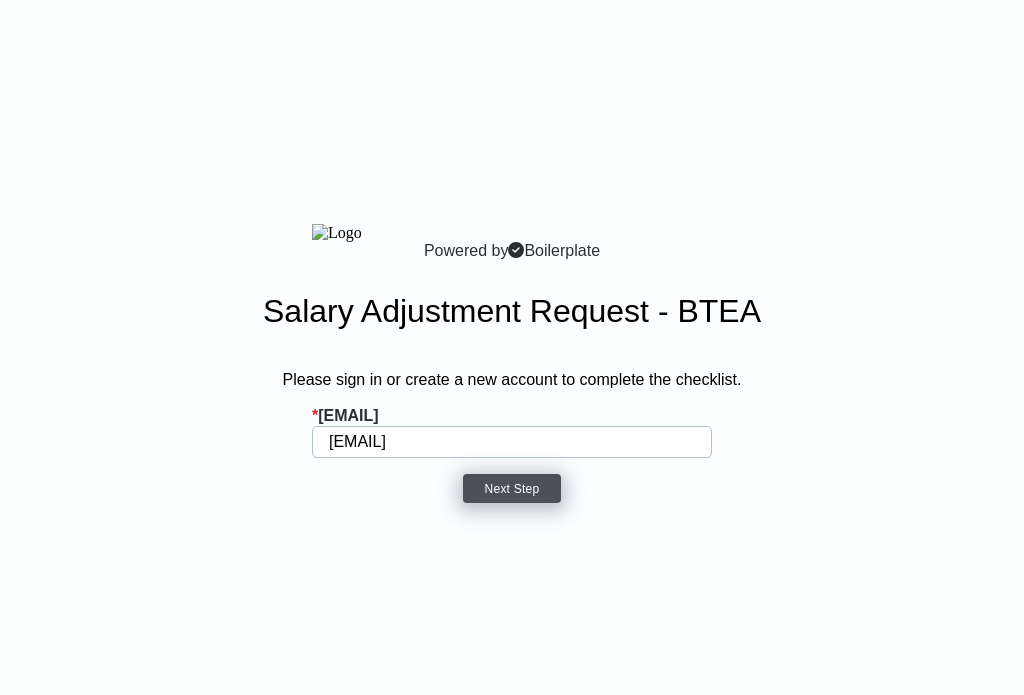 type on "jszwajkowski@bensalemsd.org" 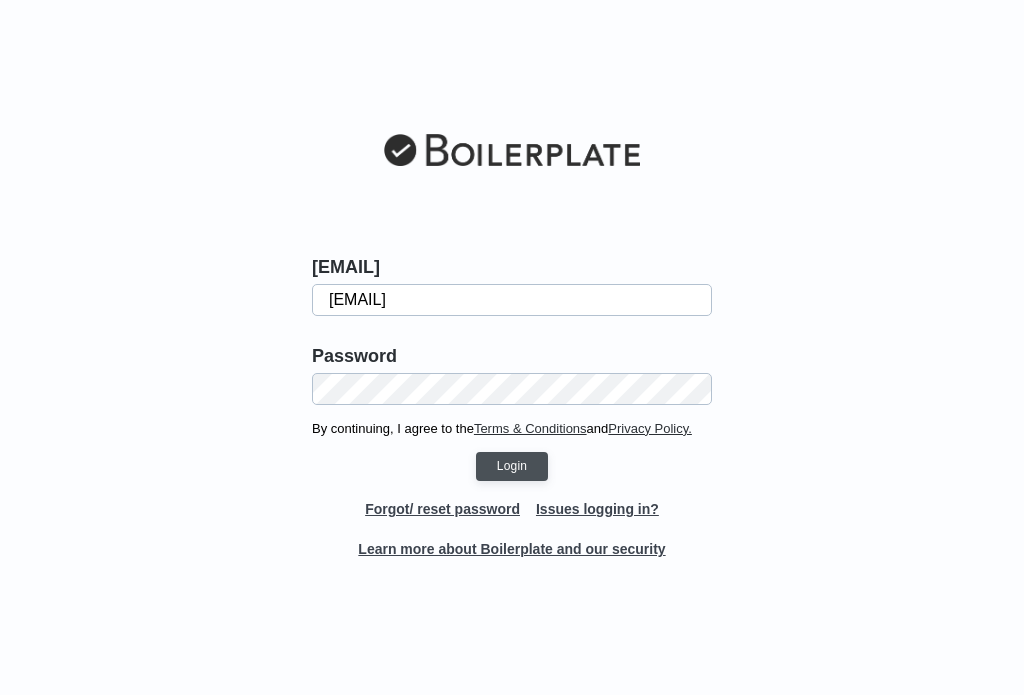 scroll, scrollTop: 0, scrollLeft: 0, axis: both 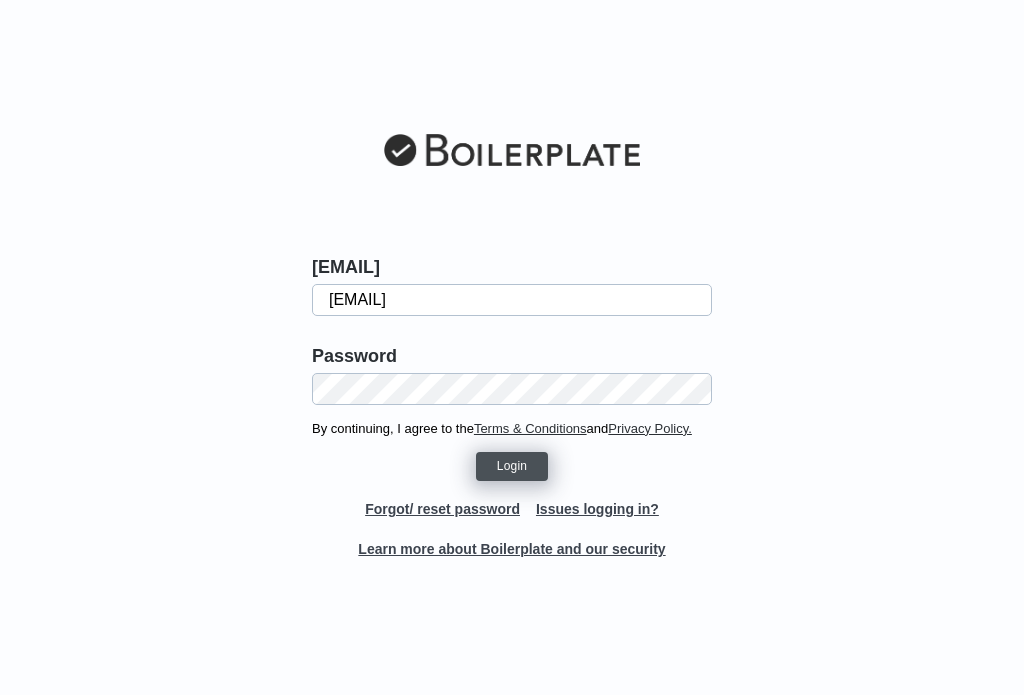 click on "Login" at bounding box center [512, 466] 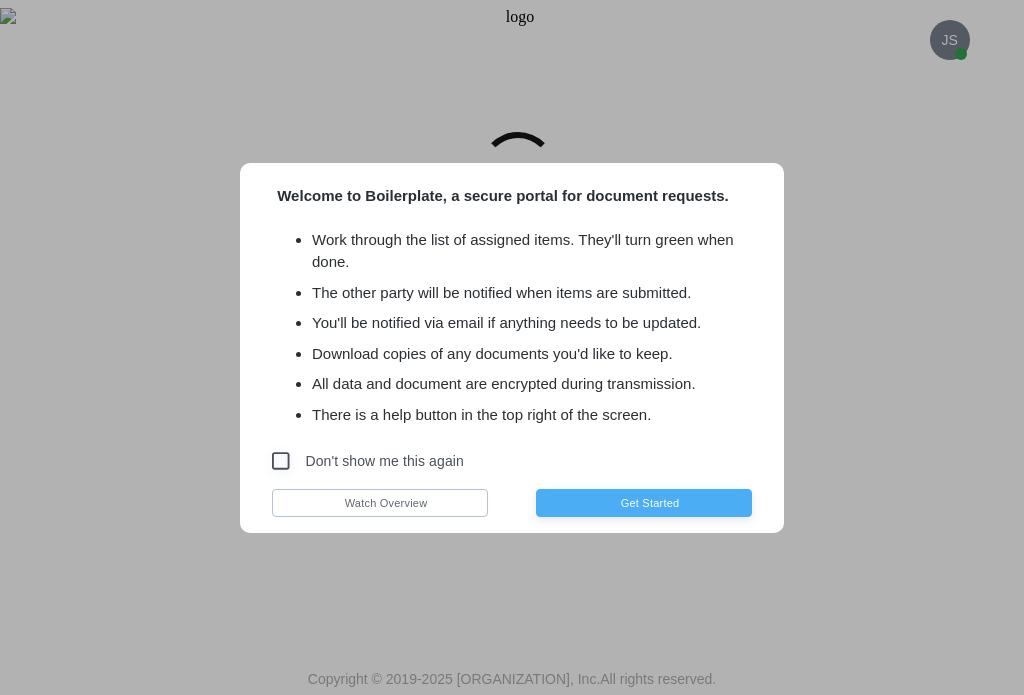 scroll, scrollTop: 0, scrollLeft: 0, axis: both 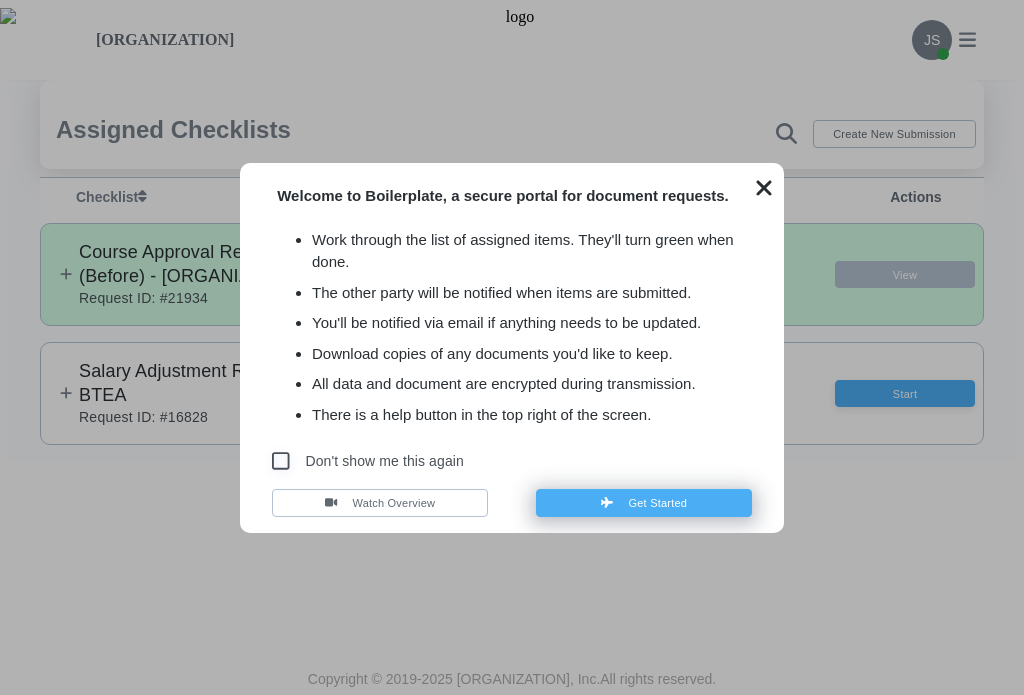 click on "Get Started" at bounding box center (657, 503) 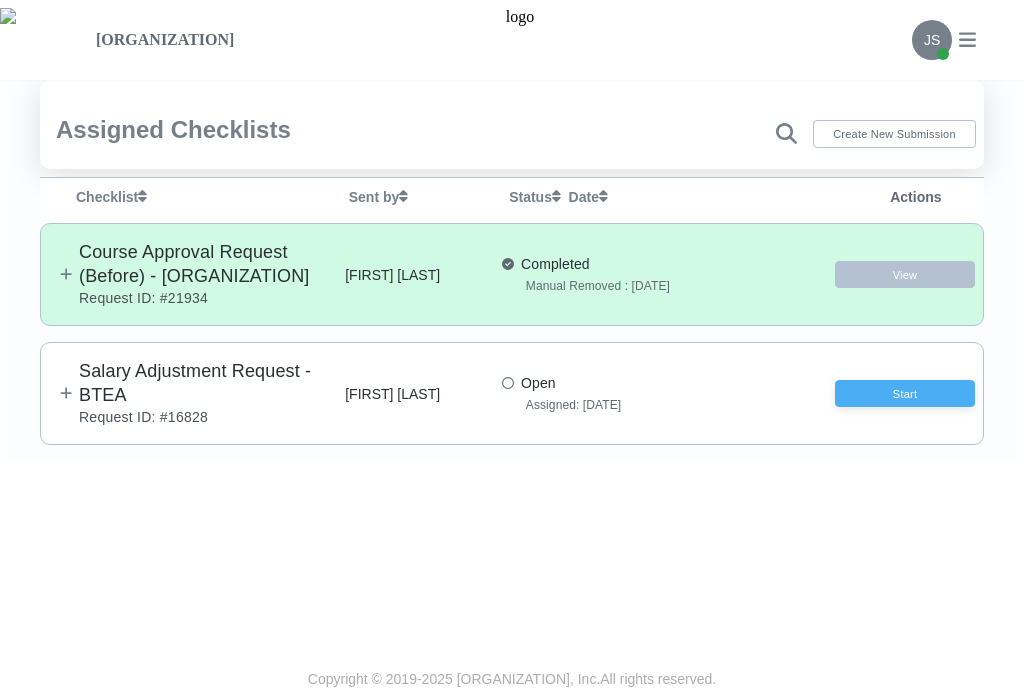 click on "Course Approval Request (Before) - [ORGANIZATION]" at bounding box center [205, 264] 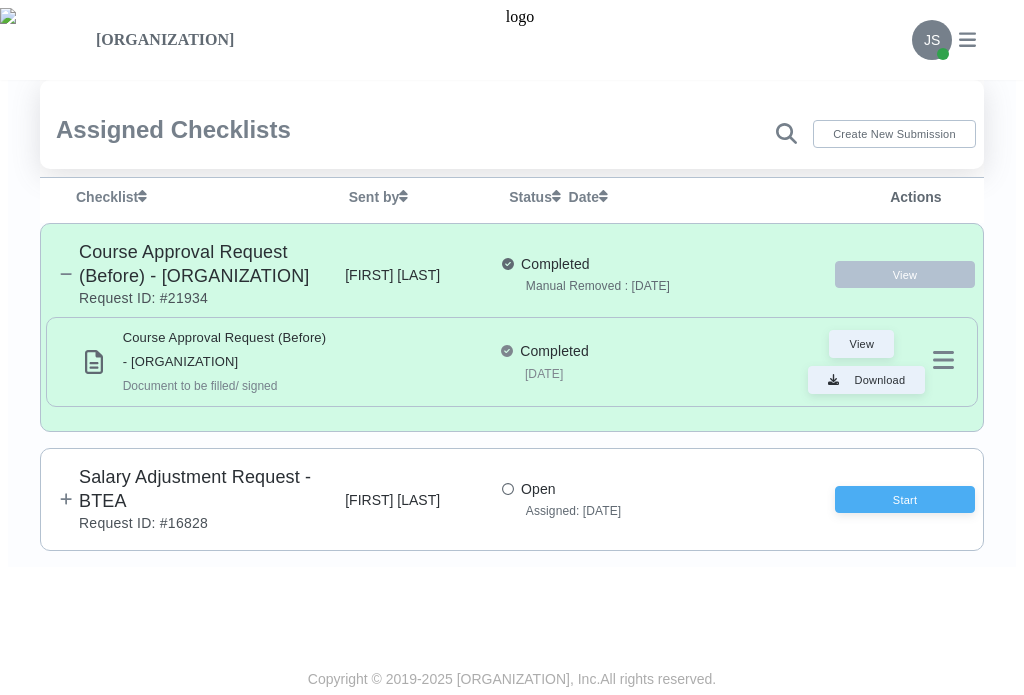 click on "Salary Adjustment Request - BTEA" at bounding box center (205, 264) 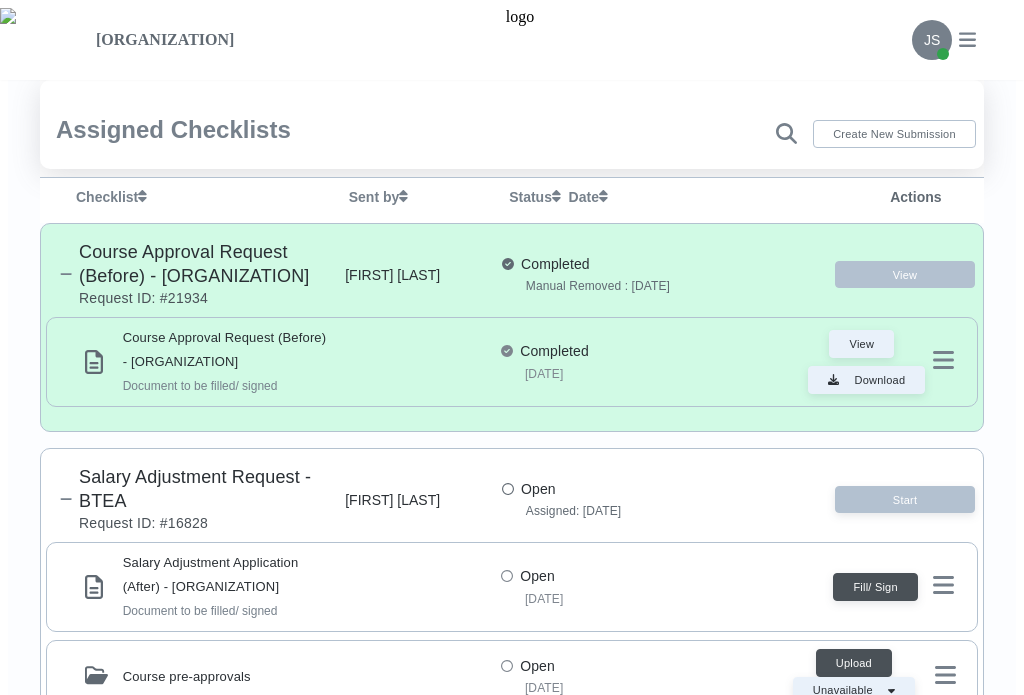 scroll, scrollTop: 170, scrollLeft: 0, axis: vertical 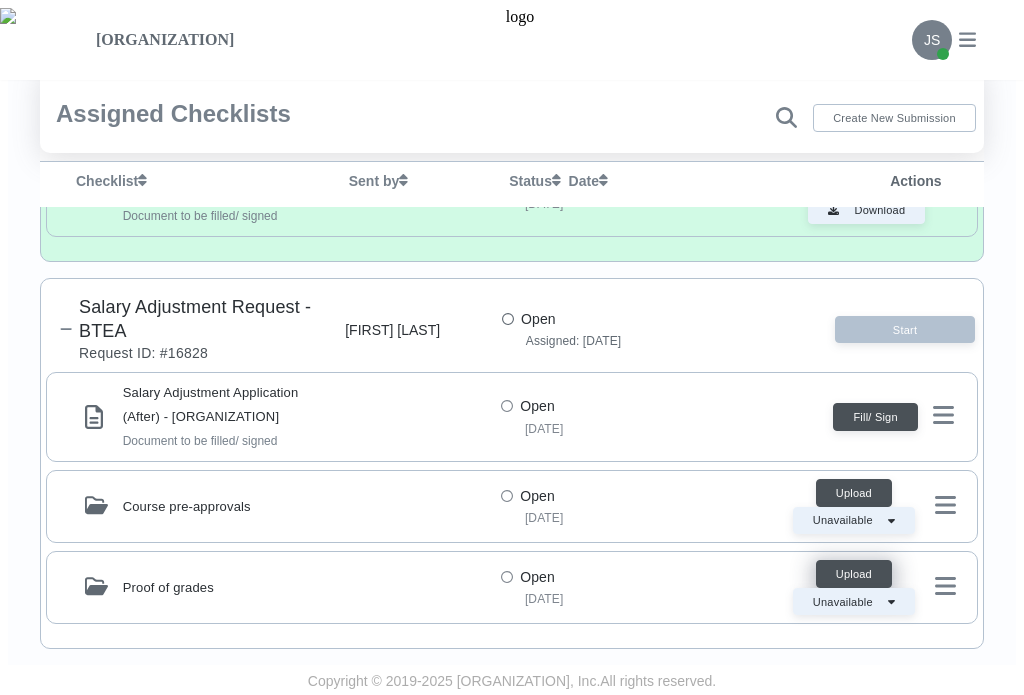 click on "Upload" at bounding box center (854, 493) 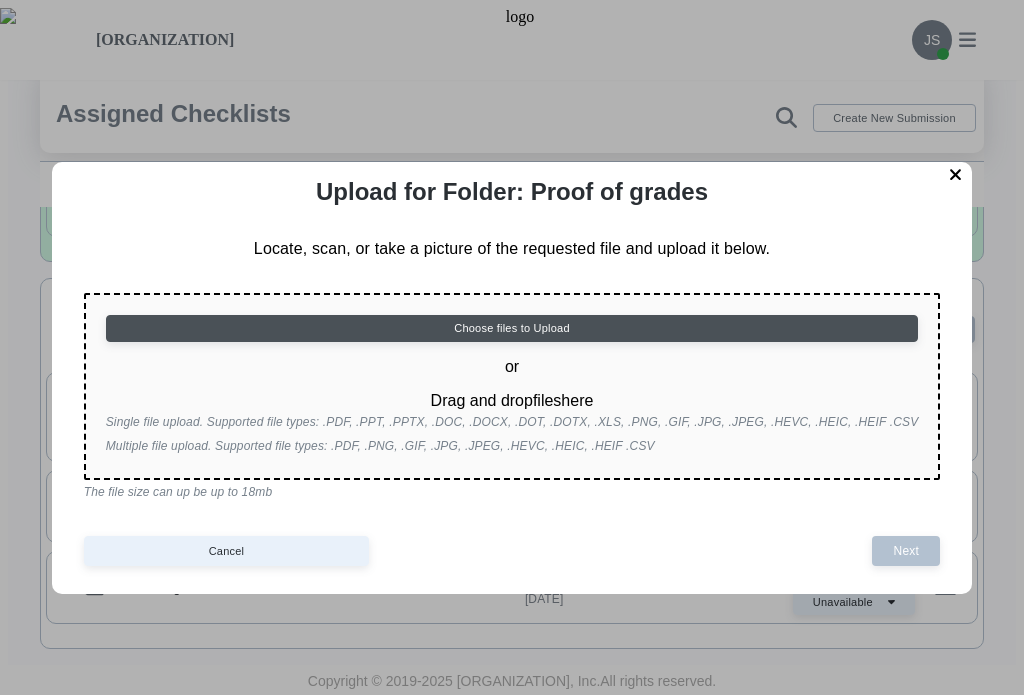 click on "Upload for Folder: Proof of grades     Locate, scan, or take a picture of the requested file and upload it below.               Choose files to Upload     or   Drag and drop  files  here   Single file upload. Supported file types: .PDF, .PPT, .PPTX, .DOC, .DOCX, .DOT, .DOTX, .XLS, .PNG, .GIF, .JPG, .JPEG, .HEVC, .HEIC, .HEIF .CSV     Multiple file upload. Supported file types: .PDF, .PNG, .GIF, .JPG, .JPEG, .HEVC, .HEIC, .HEIF .CSV   The file size can up be up to 18mb             Cancel         Next" at bounding box center [512, 378] 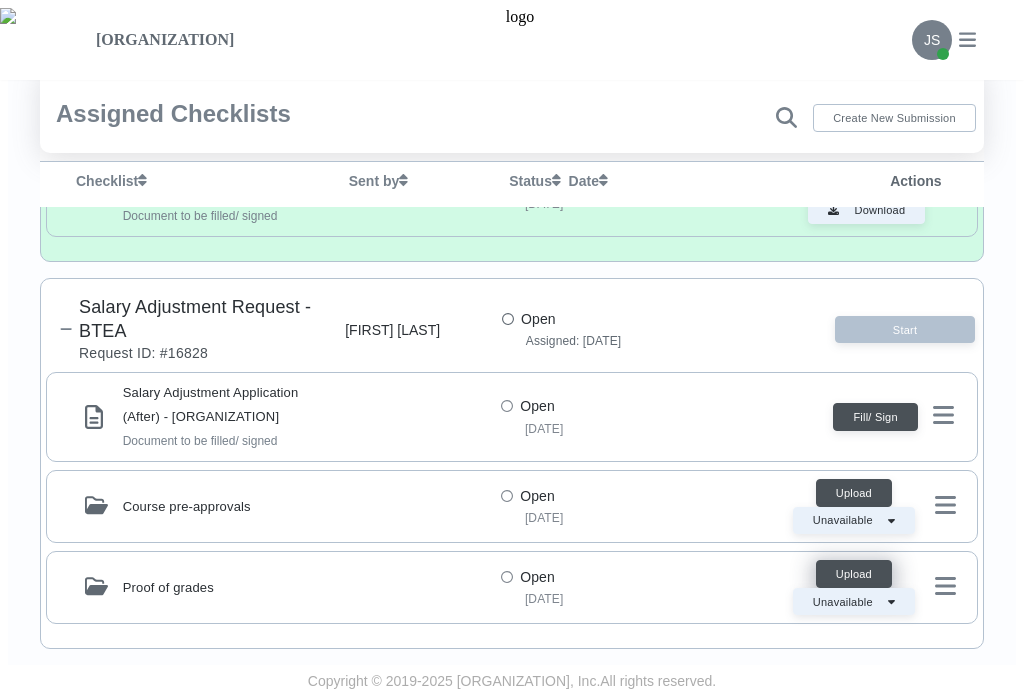 click on "Upload" at bounding box center [854, 493] 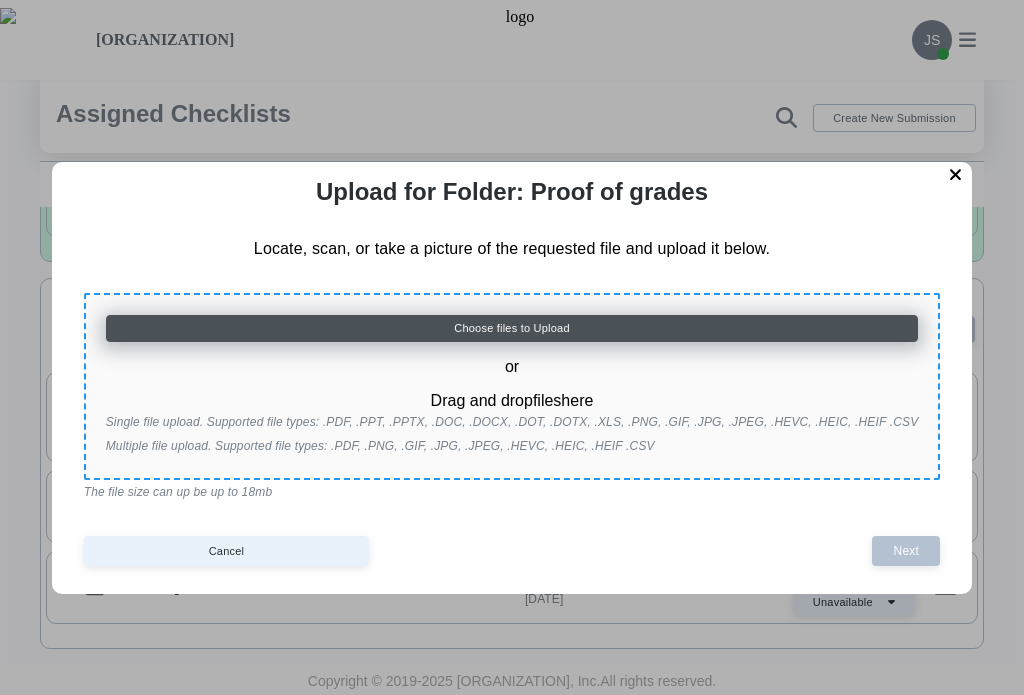 click on "Choose files to Upload" at bounding box center [512, 328] 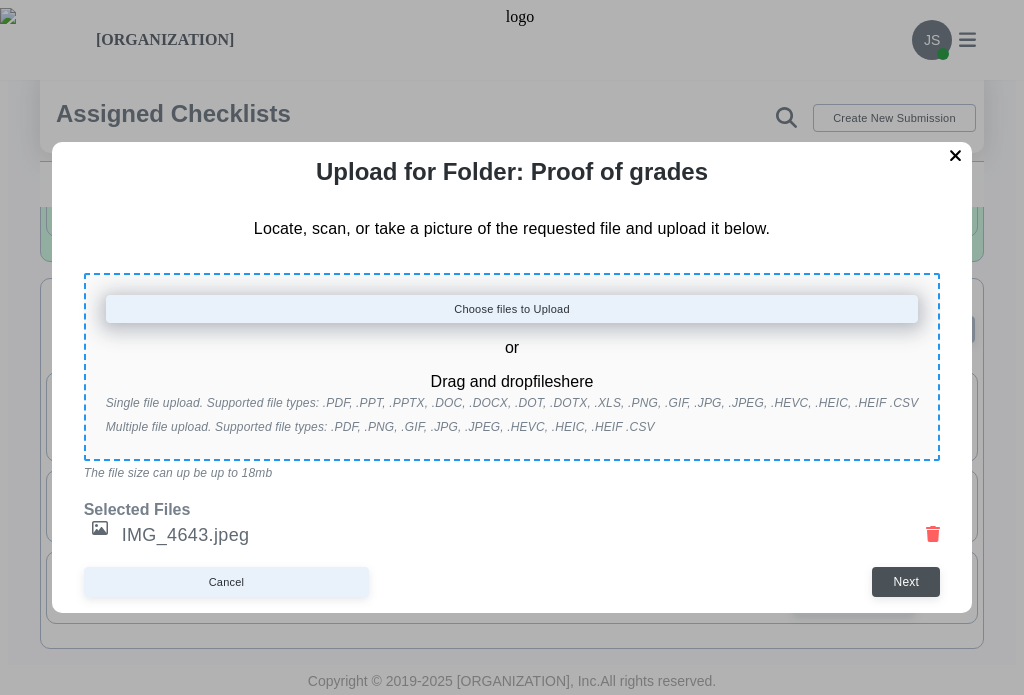 click on "Choose files to Upload" at bounding box center [512, 309] 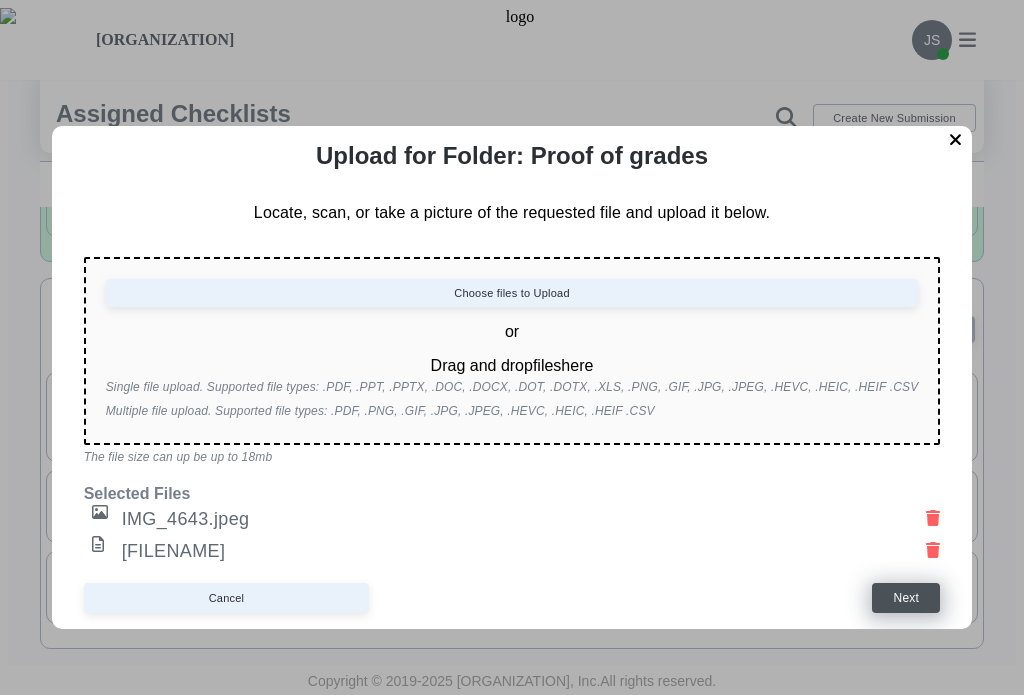 click on "Next" at bounding box center (907, 598) 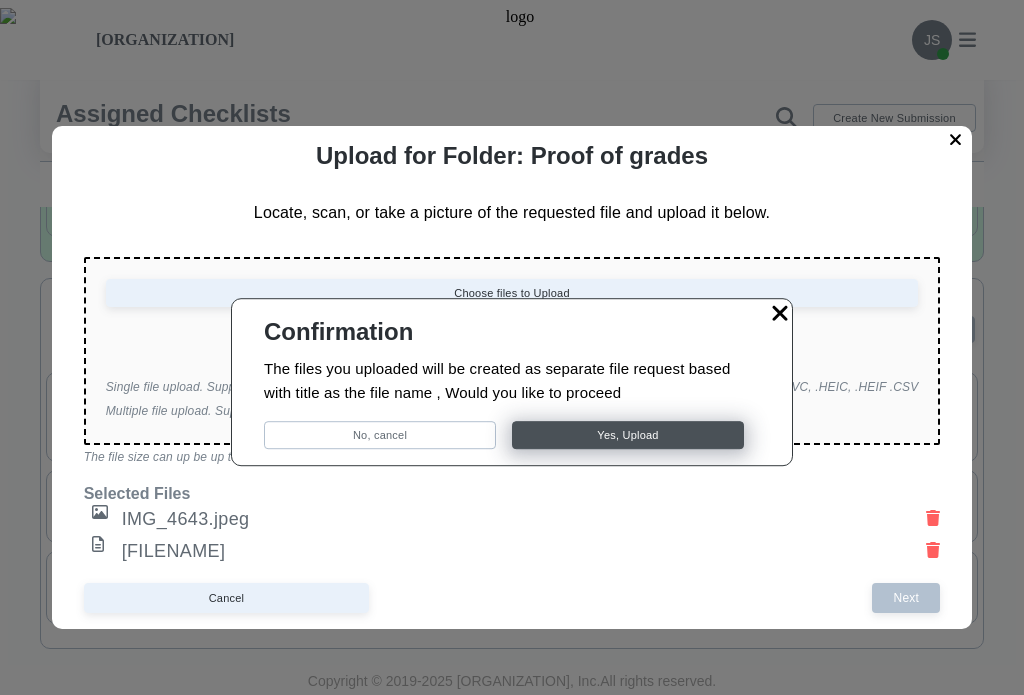 click on "Yes, Upload" at bounding box center [627, 435] 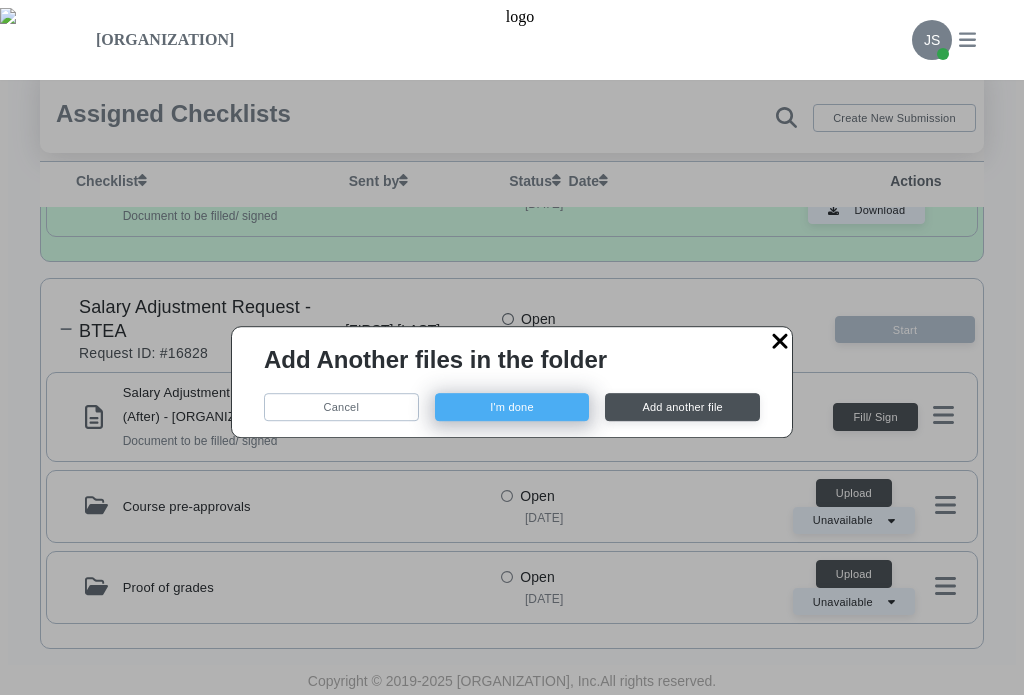 click on "I'm done" at bounding box center [512, 407] 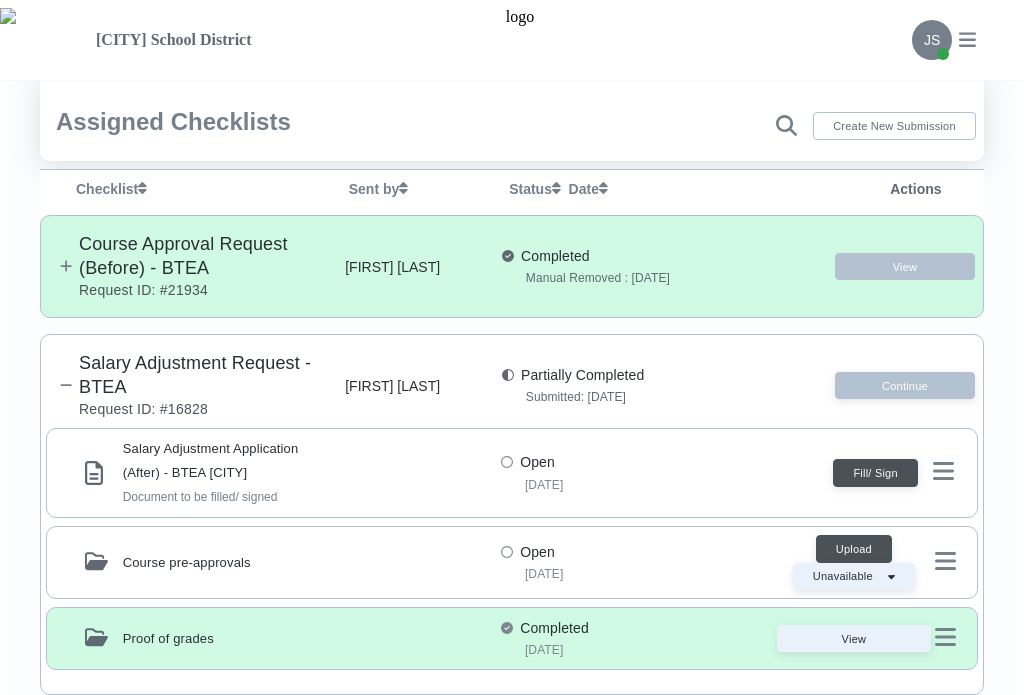 scroll, scrollTop: 56, scrollLeft: 0, axis: vertical 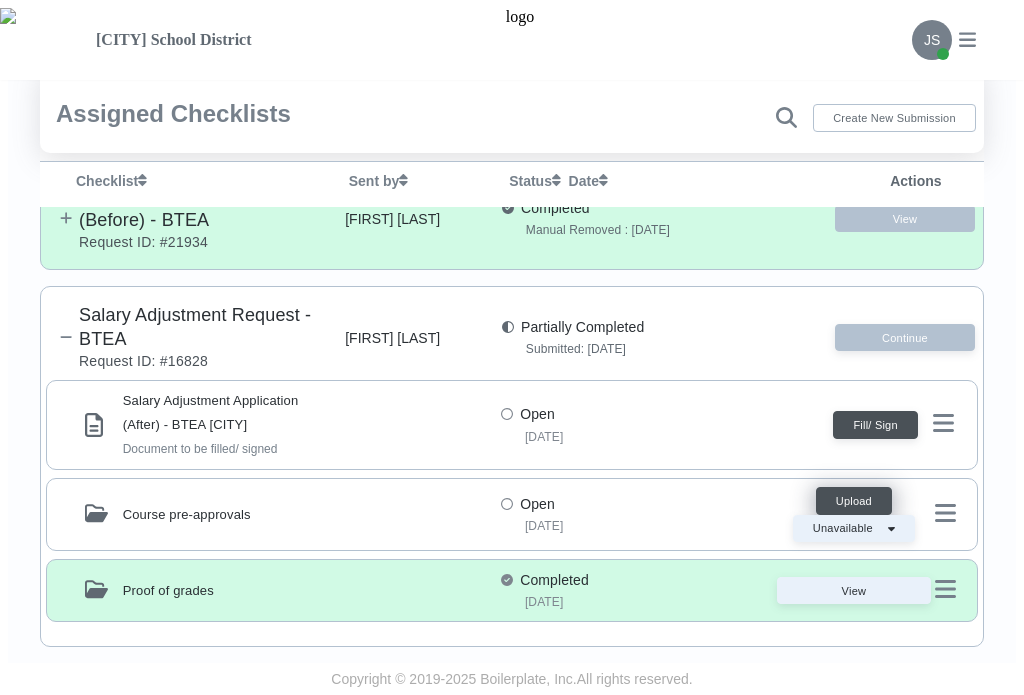 click on "Upload" at bounding box center [854, 501] 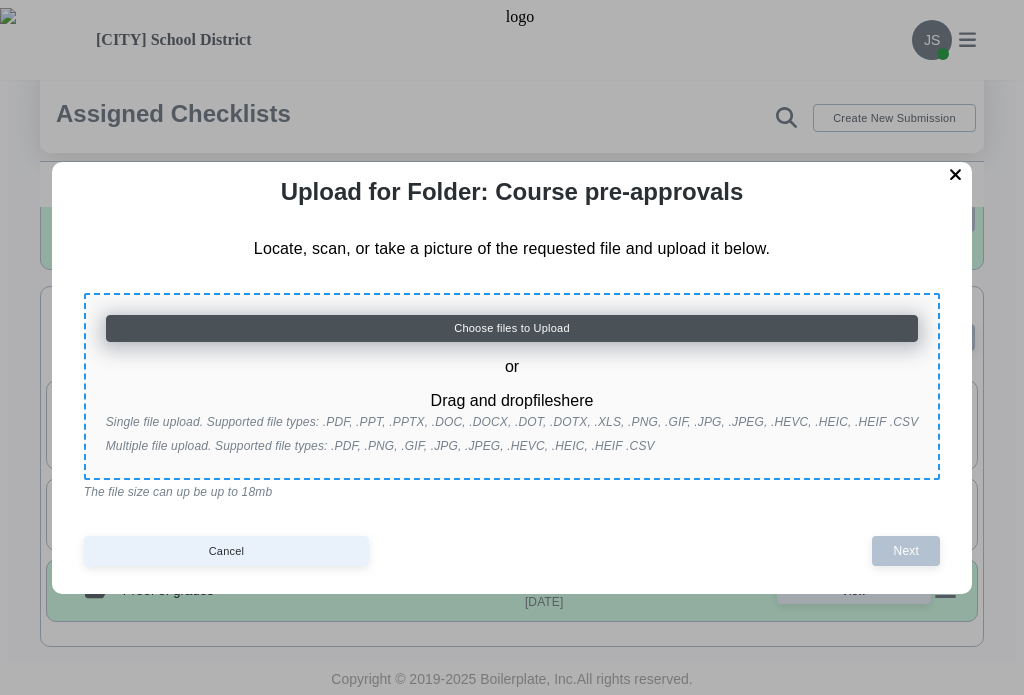 click on "Choose files to Upload" at bounding box center [512, 329] 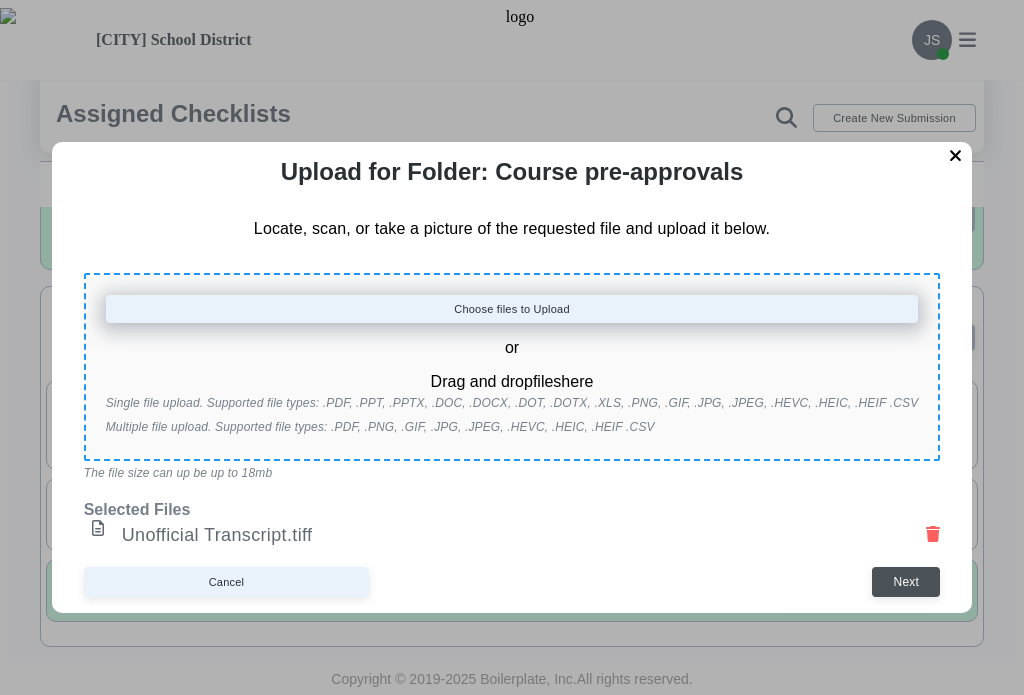 click on "Choose files to Upload" at bounding box center (512, 309) 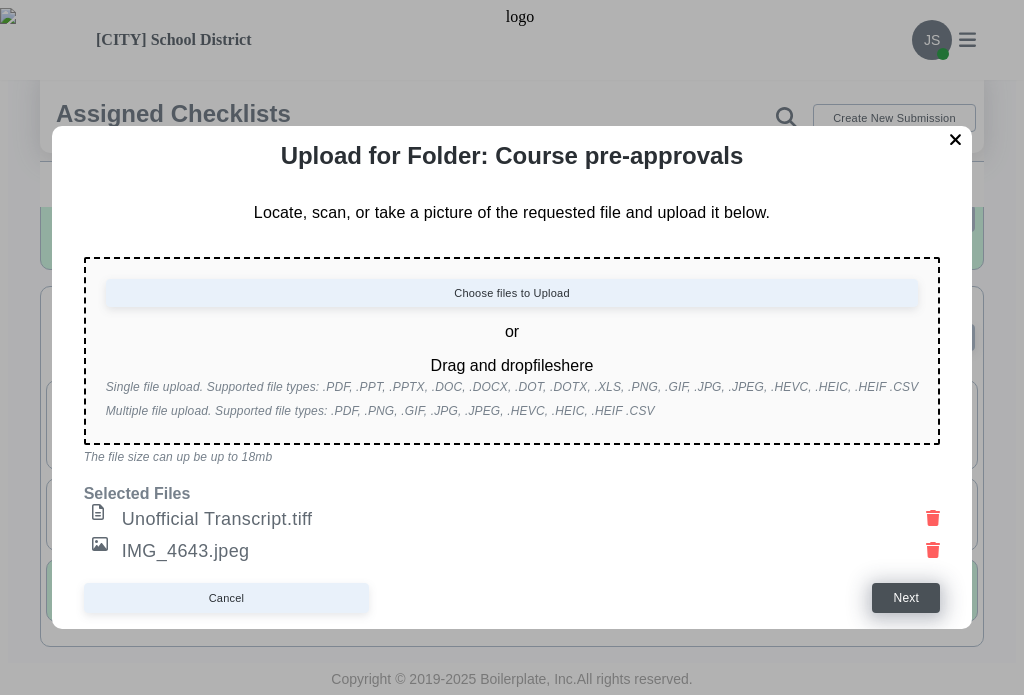 click on "Next" at bounding box center [907, 598] 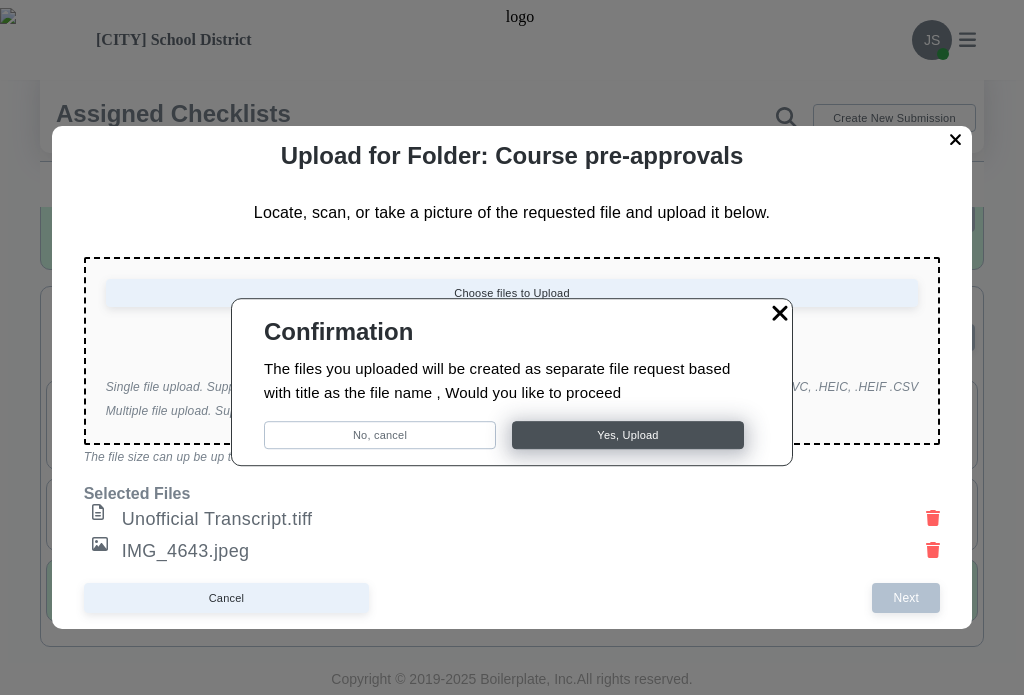 click on "Yes, Upload" at bounding box center (628, 435) 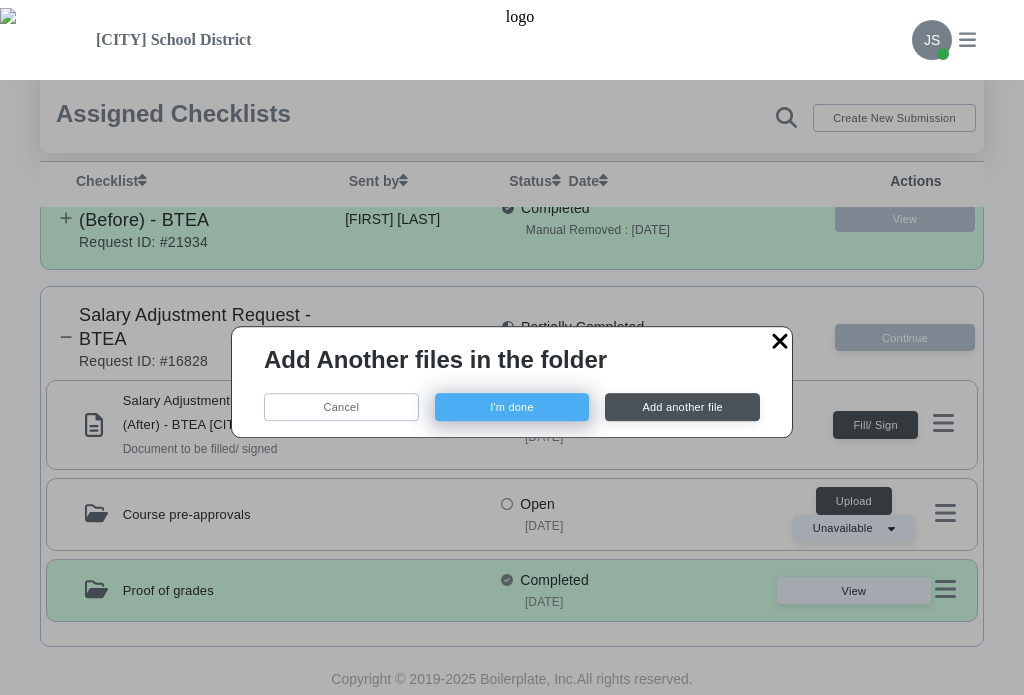 click on "I'm done" at bounding box center [512, 407] 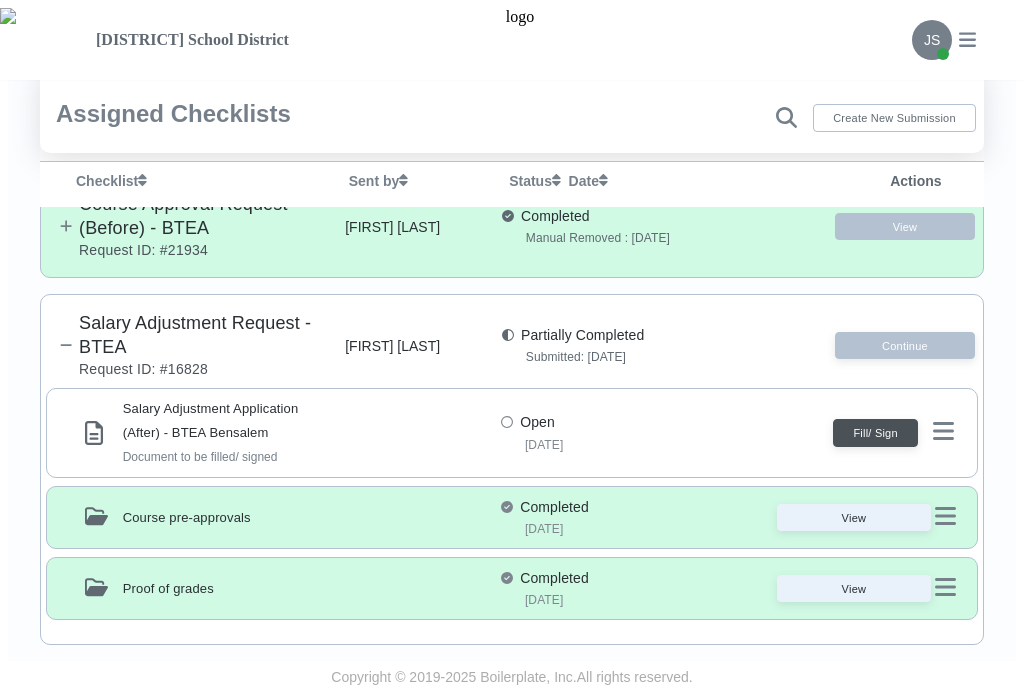 scroll, scrollTop: 0, scrollLeft: 0, axis: both 